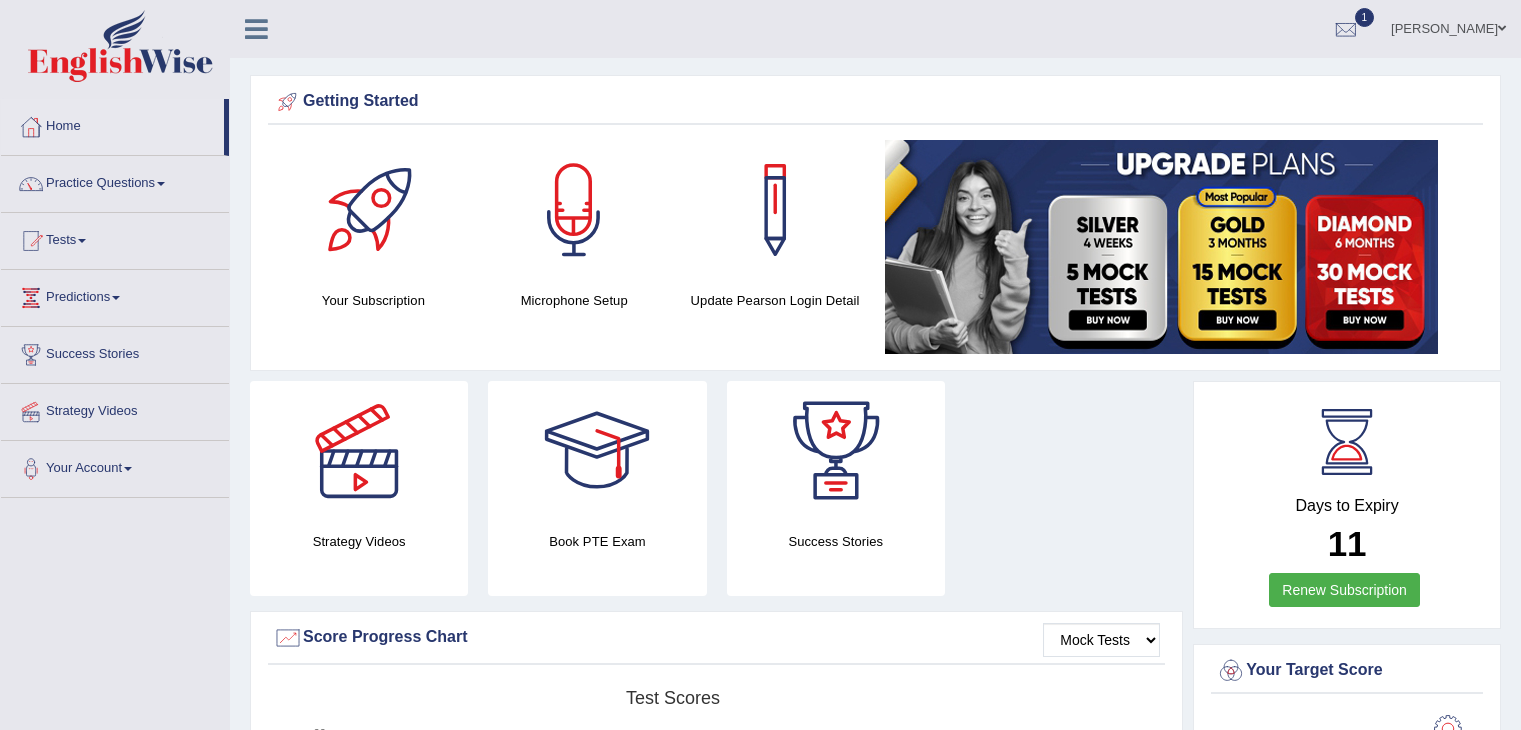 scroll, scrollTop: 1028, scrollLeft: 0, axis: vertical 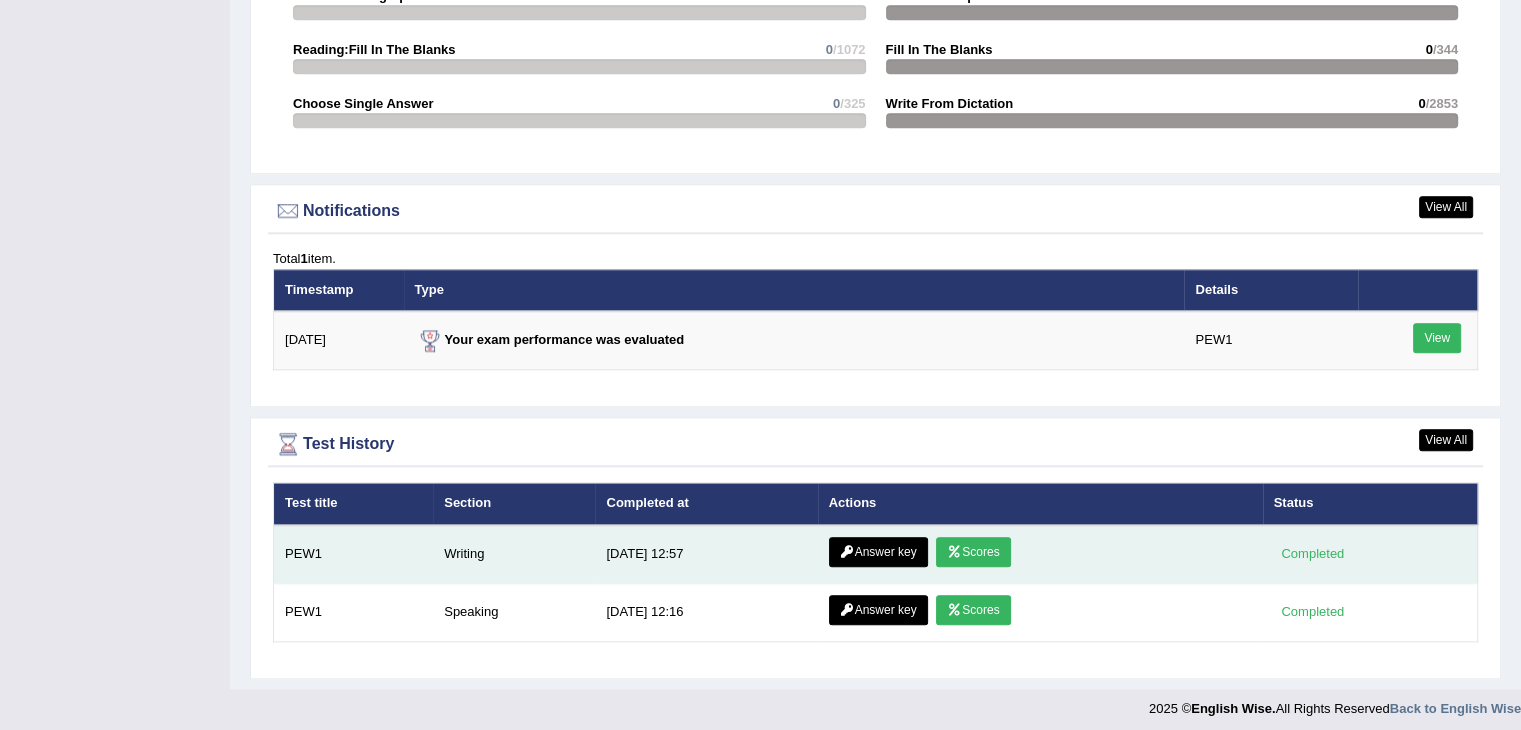 click on "Scores" at bounding box center [973, 552] 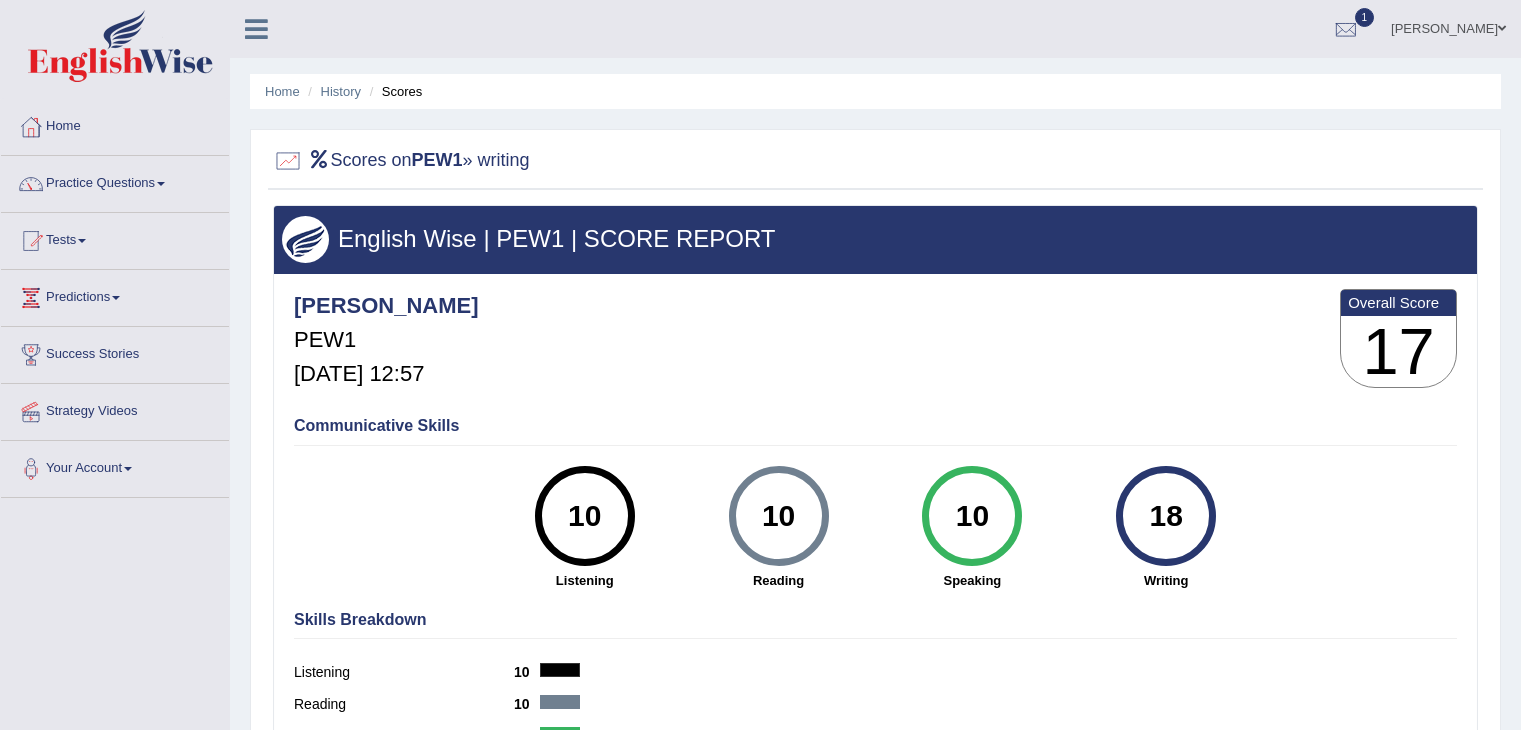 scroll, scrollTop: 320, scrollLeft: 0, axis: vertical 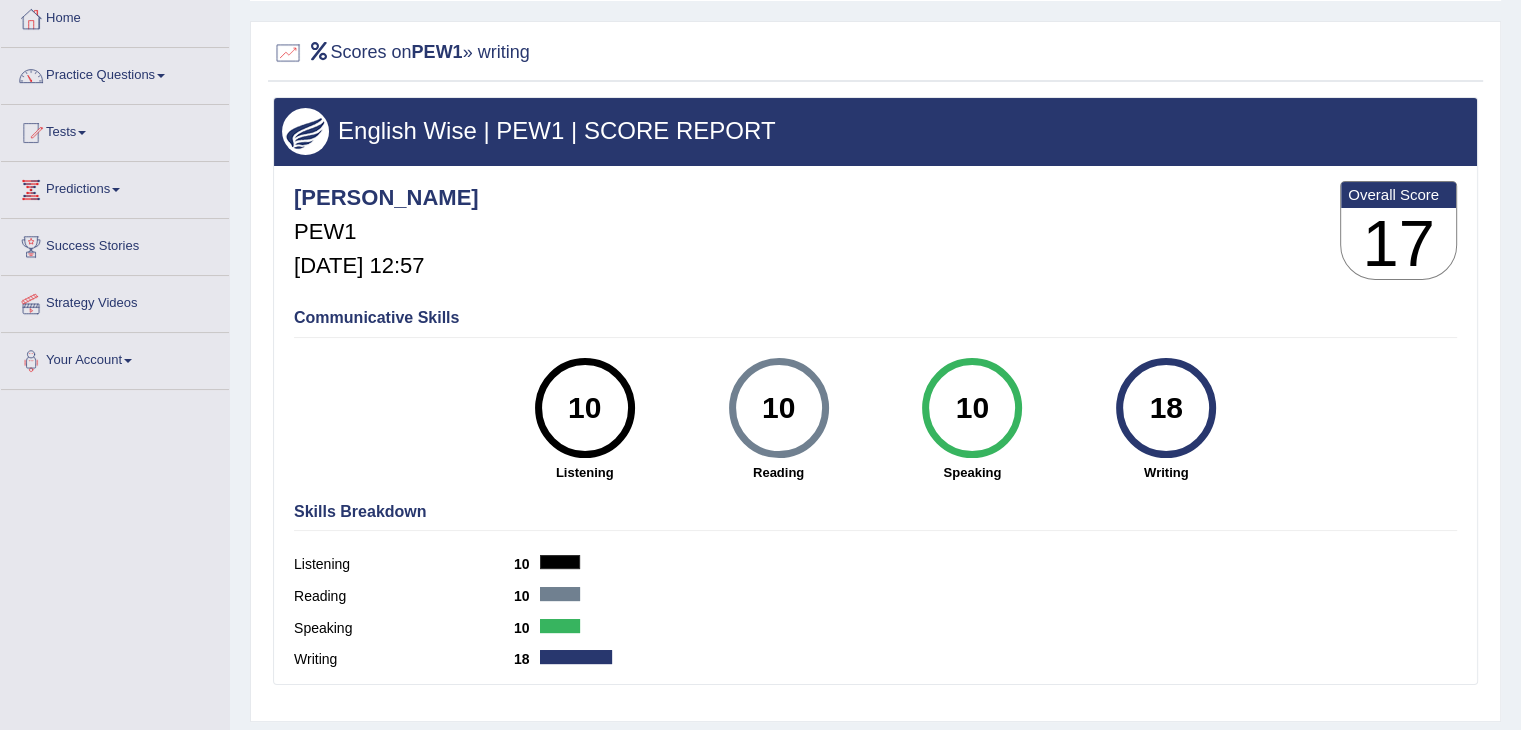 click on "18" at bounding box center [1166, 408] 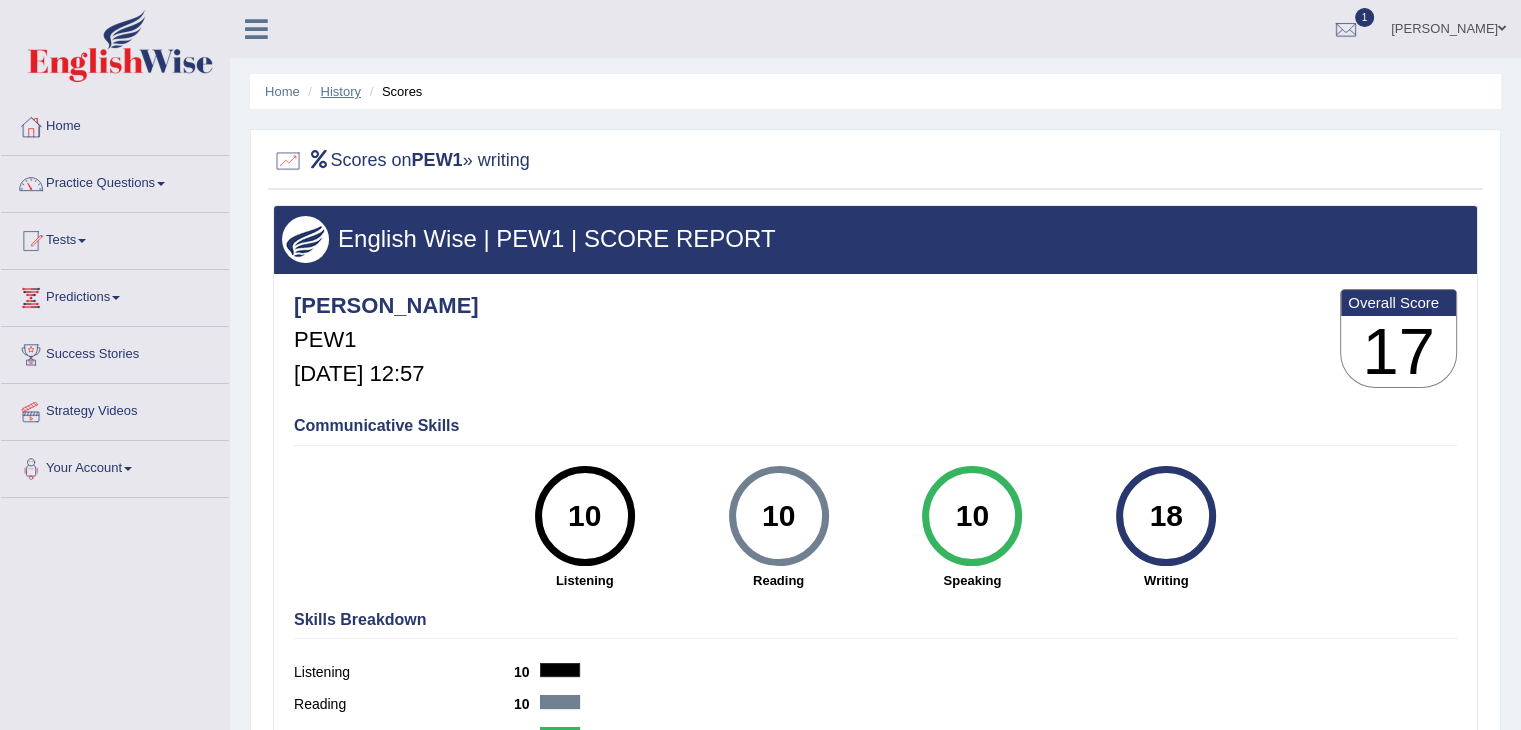 click on "History" at bounding box center (341, 91) 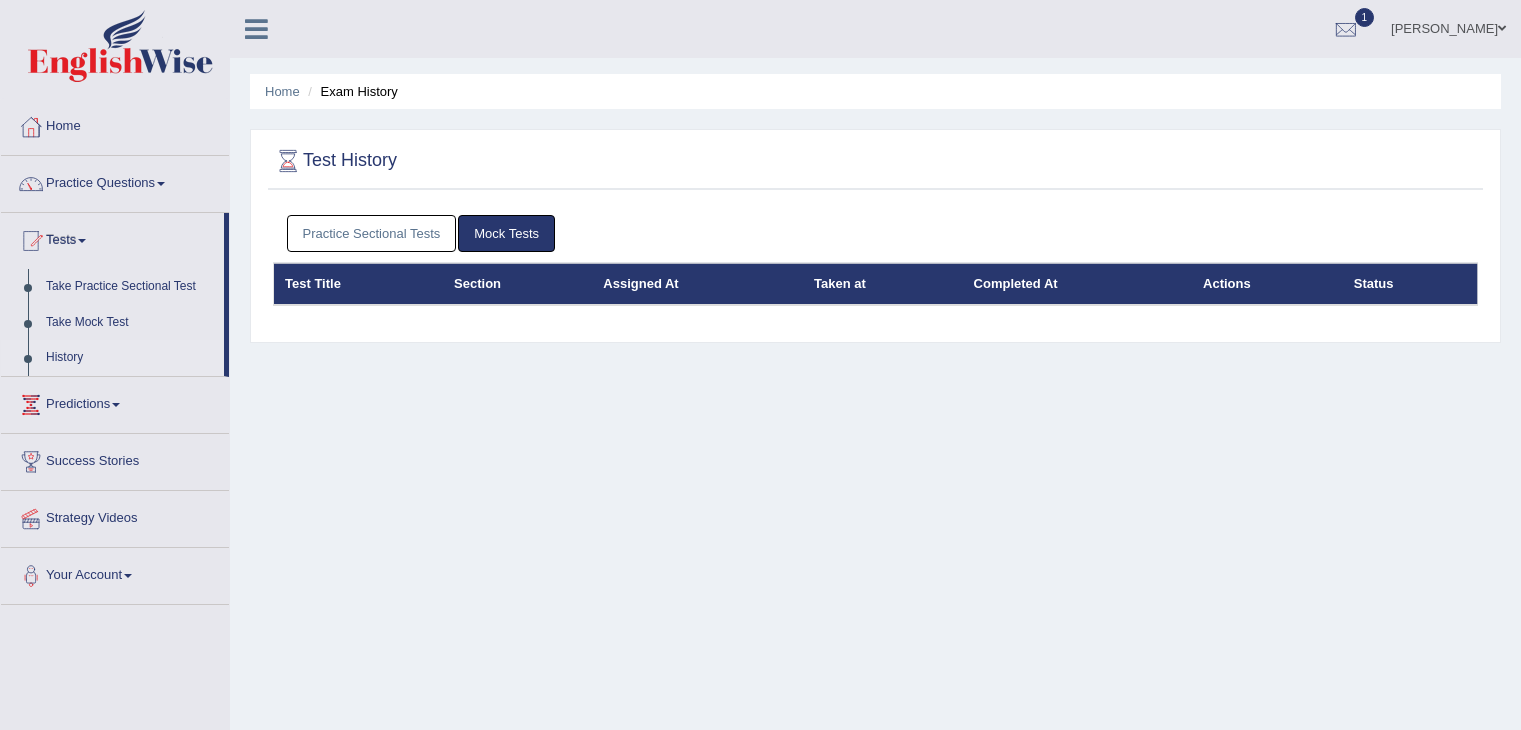 scroll, scrollTop: 48, scrollLeft: 0, axis: vertical 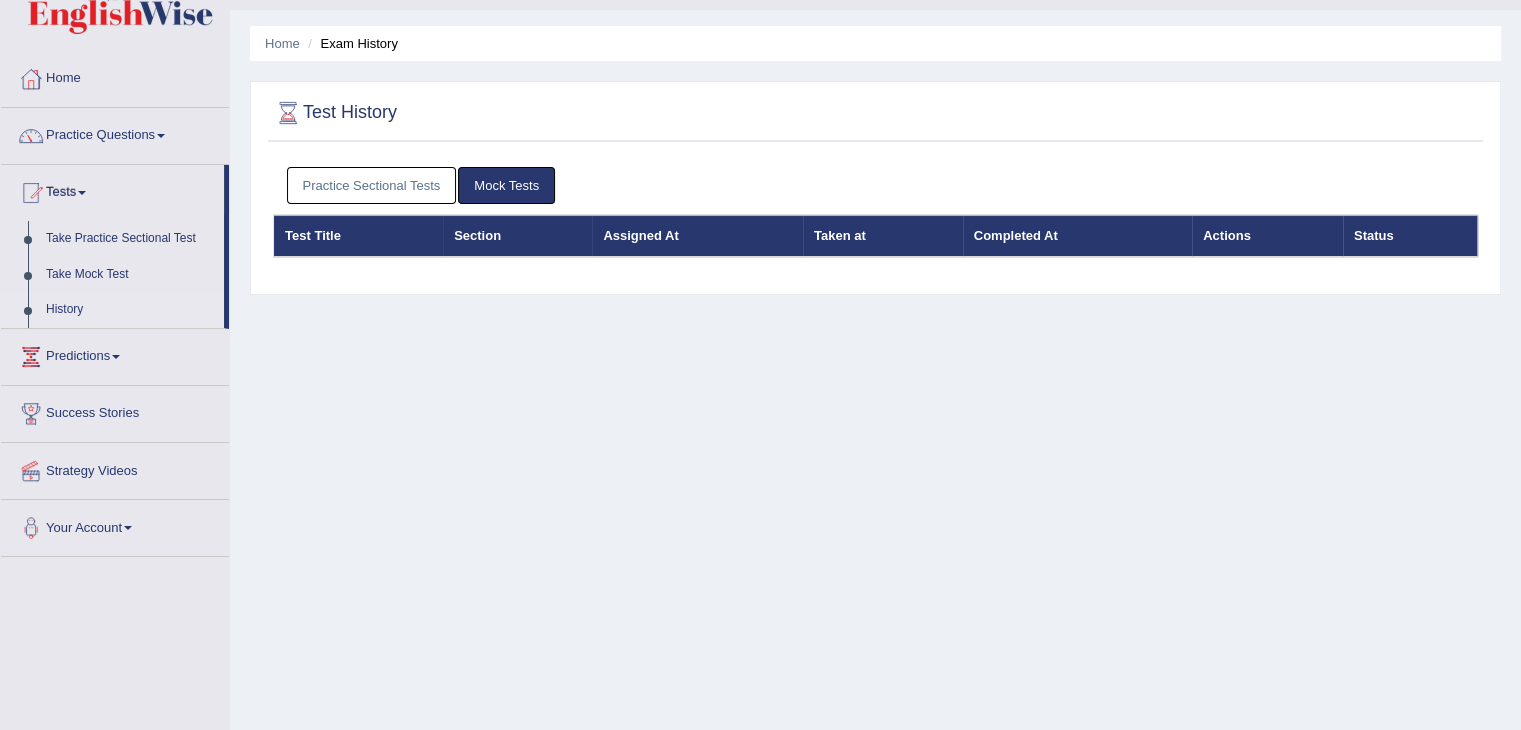 click on "Practice Sectional Tests" at bounding box center [372, 185] 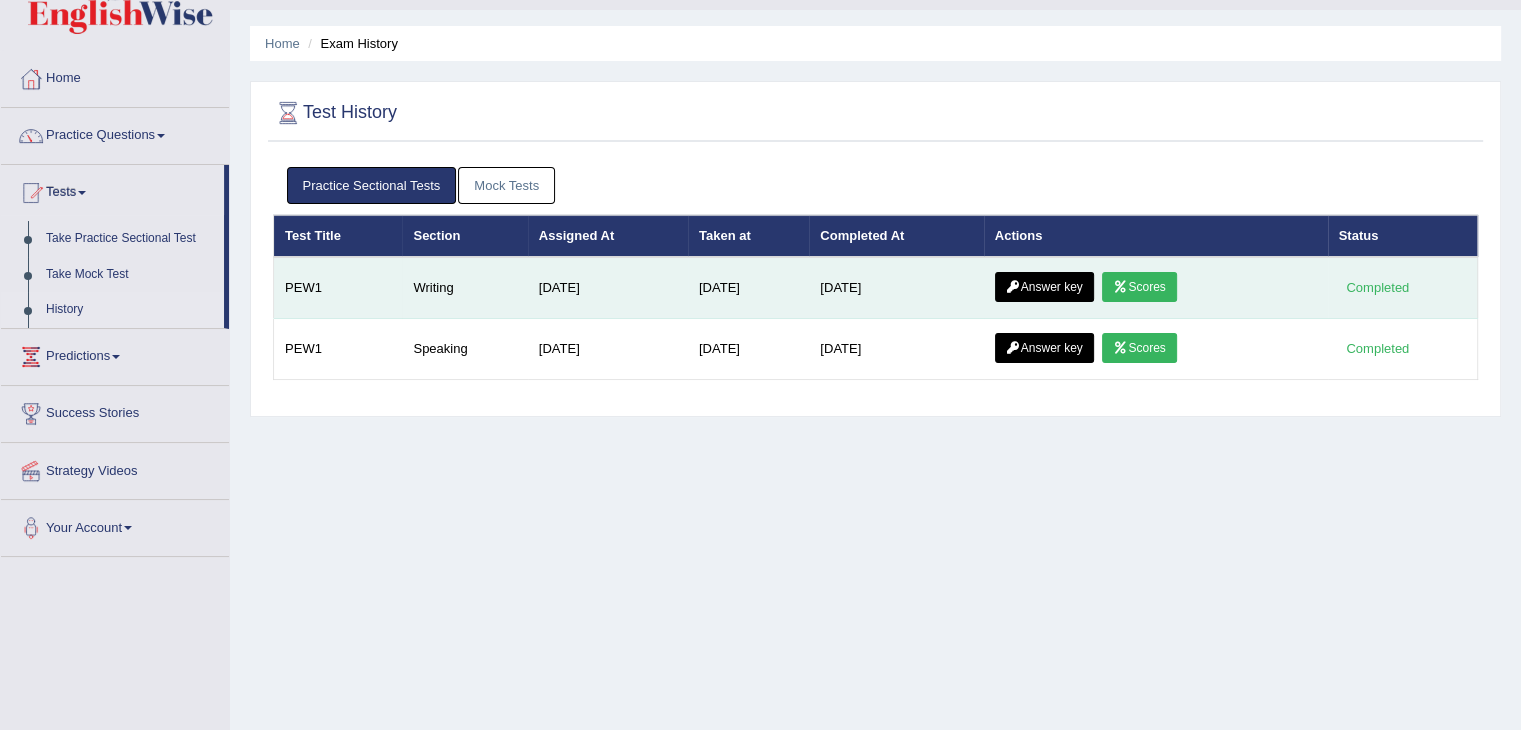 click on "Answer key" at bounding box center [1044, 287] 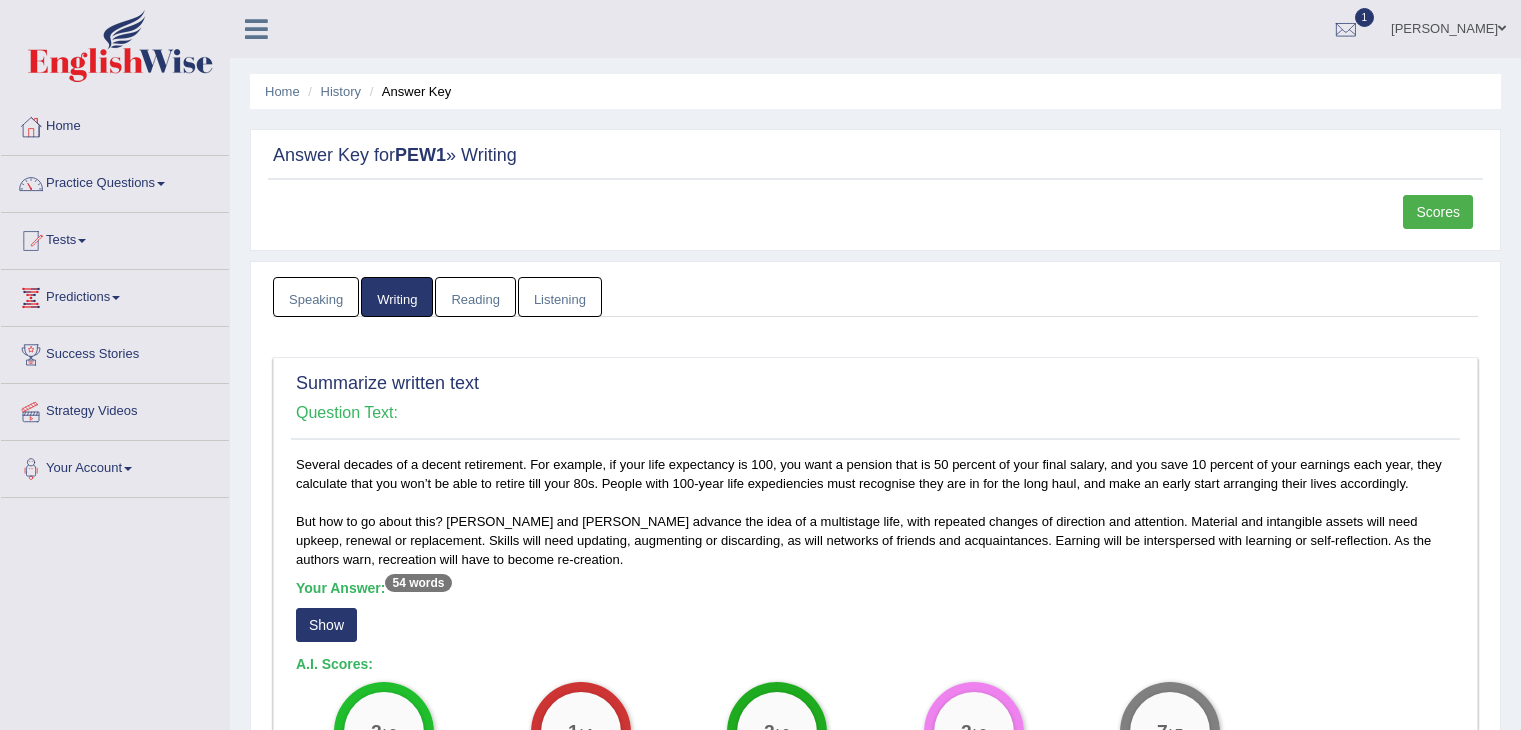 scroll, scrollTop: 292, scrollLeft: 0, axis: vertical 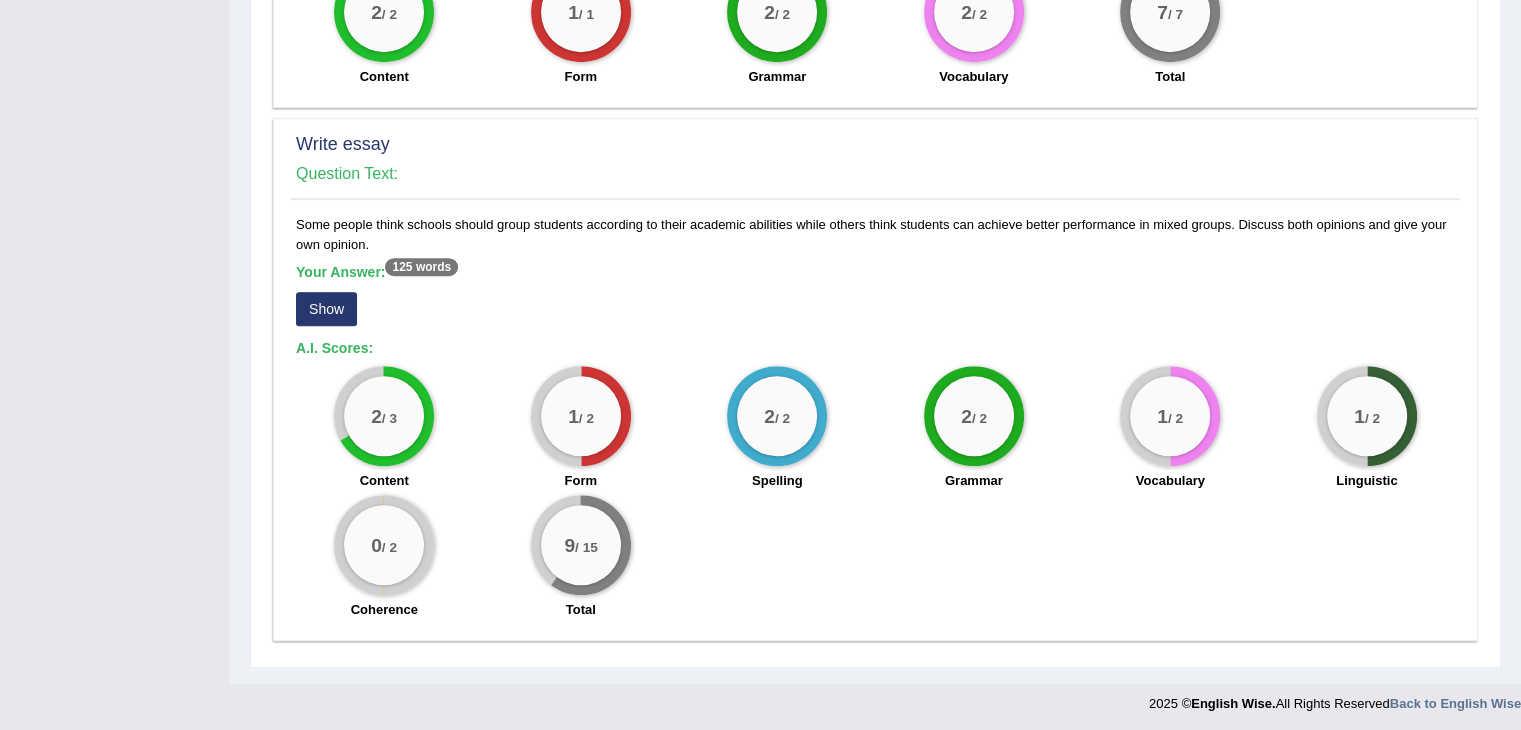 click on "Show" at bounding box center [326, 309] 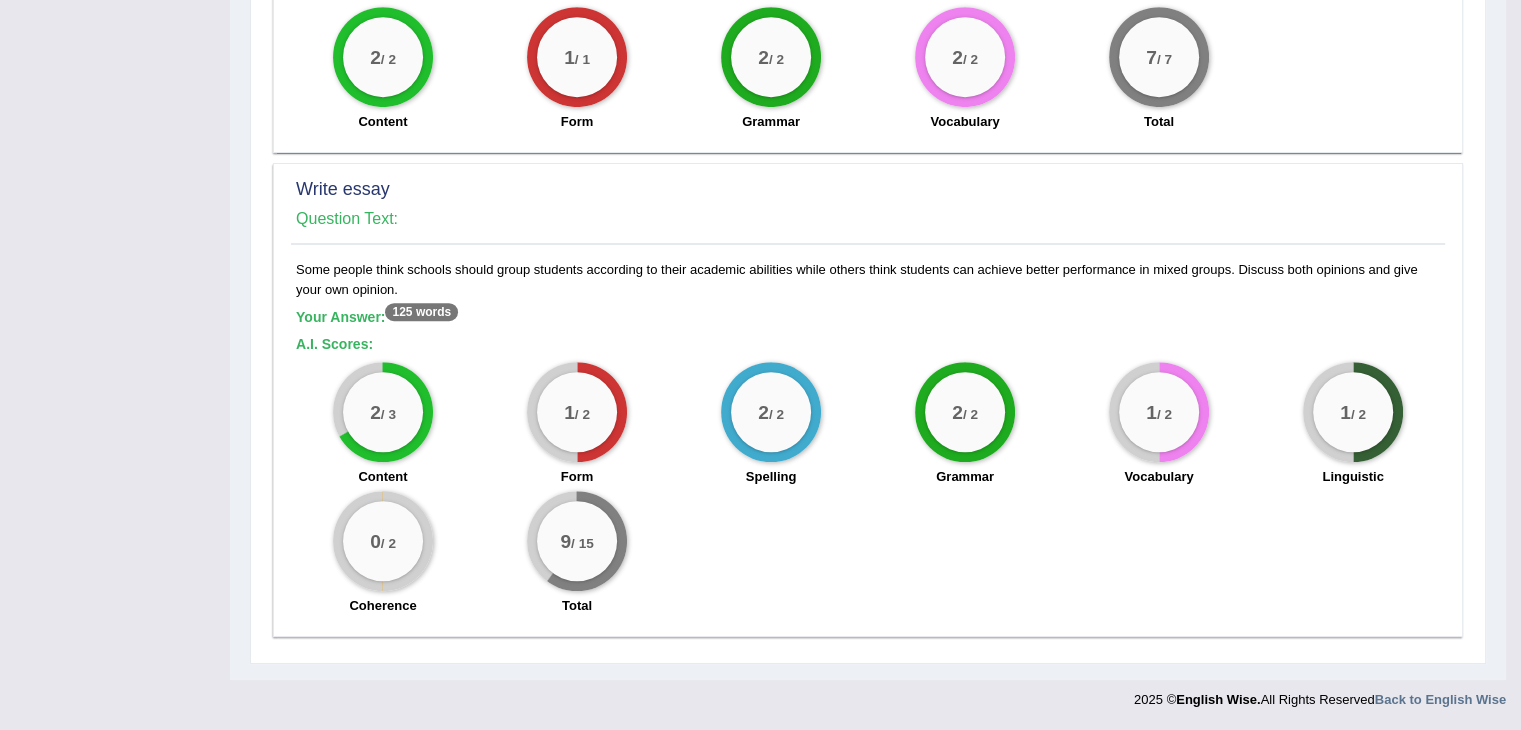 scroll, scrollTop: 1190, scrollLeft: 0, axis: vertical 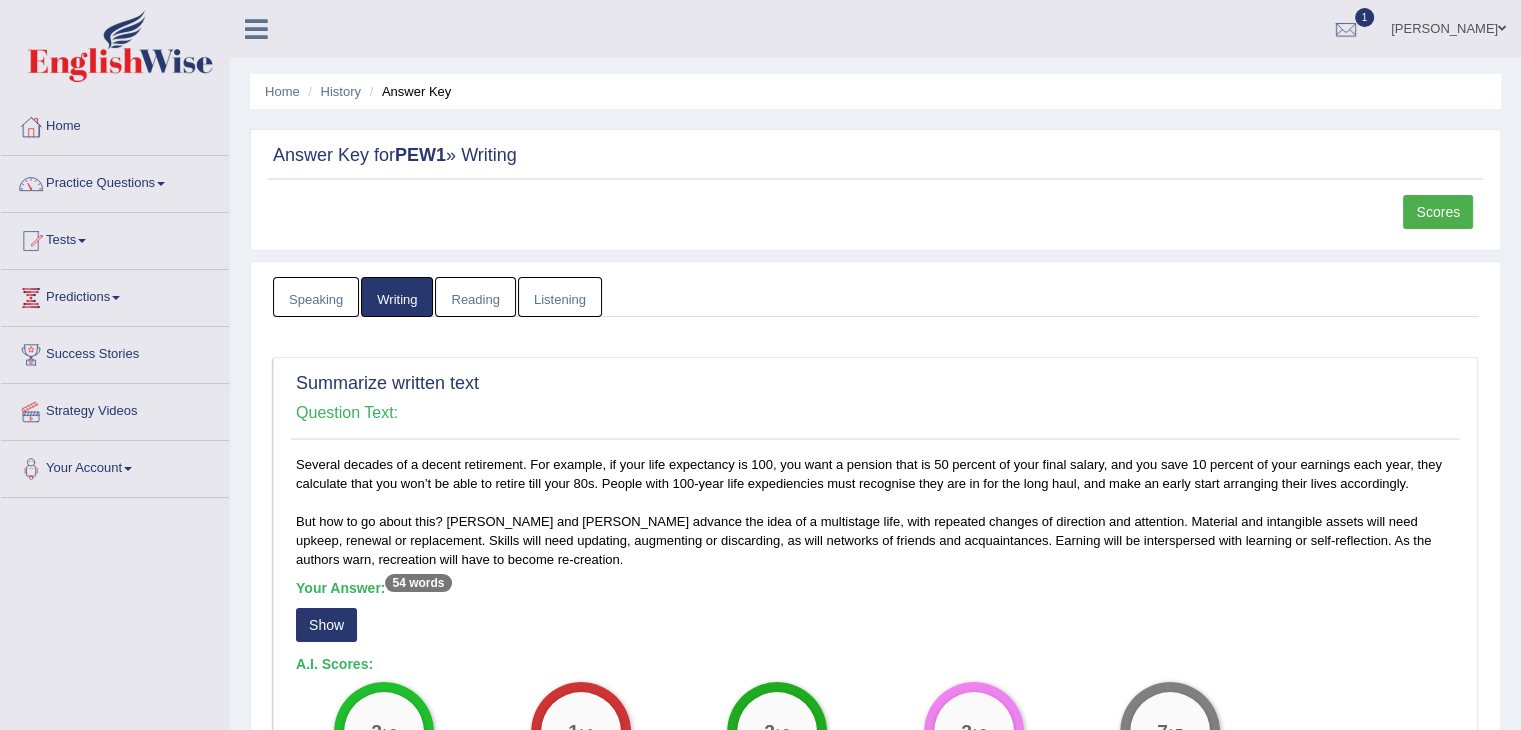 click on "Speaking" at bounding box center [316, 297] 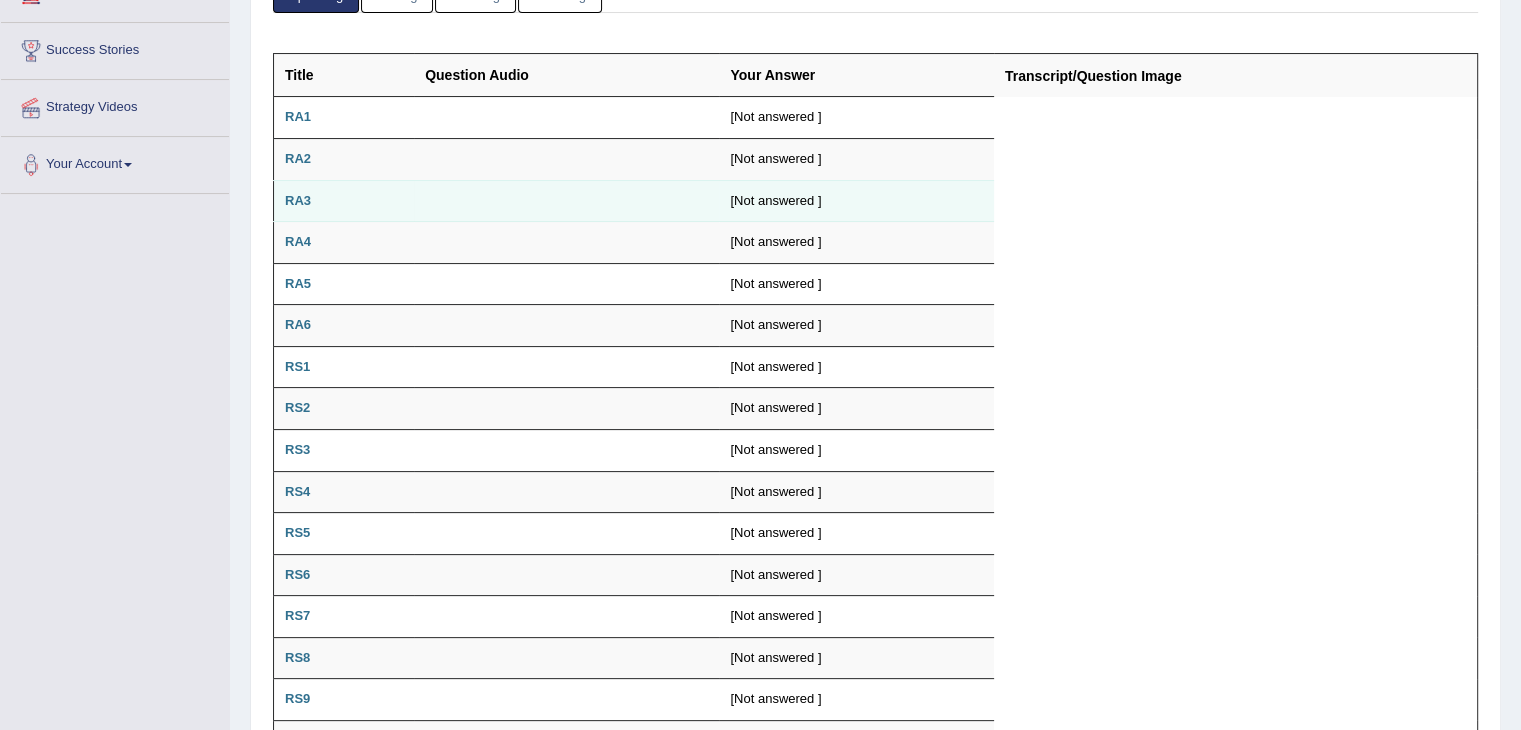 scroll, scrollTop: 0, scrollLeft: 0, axis: both 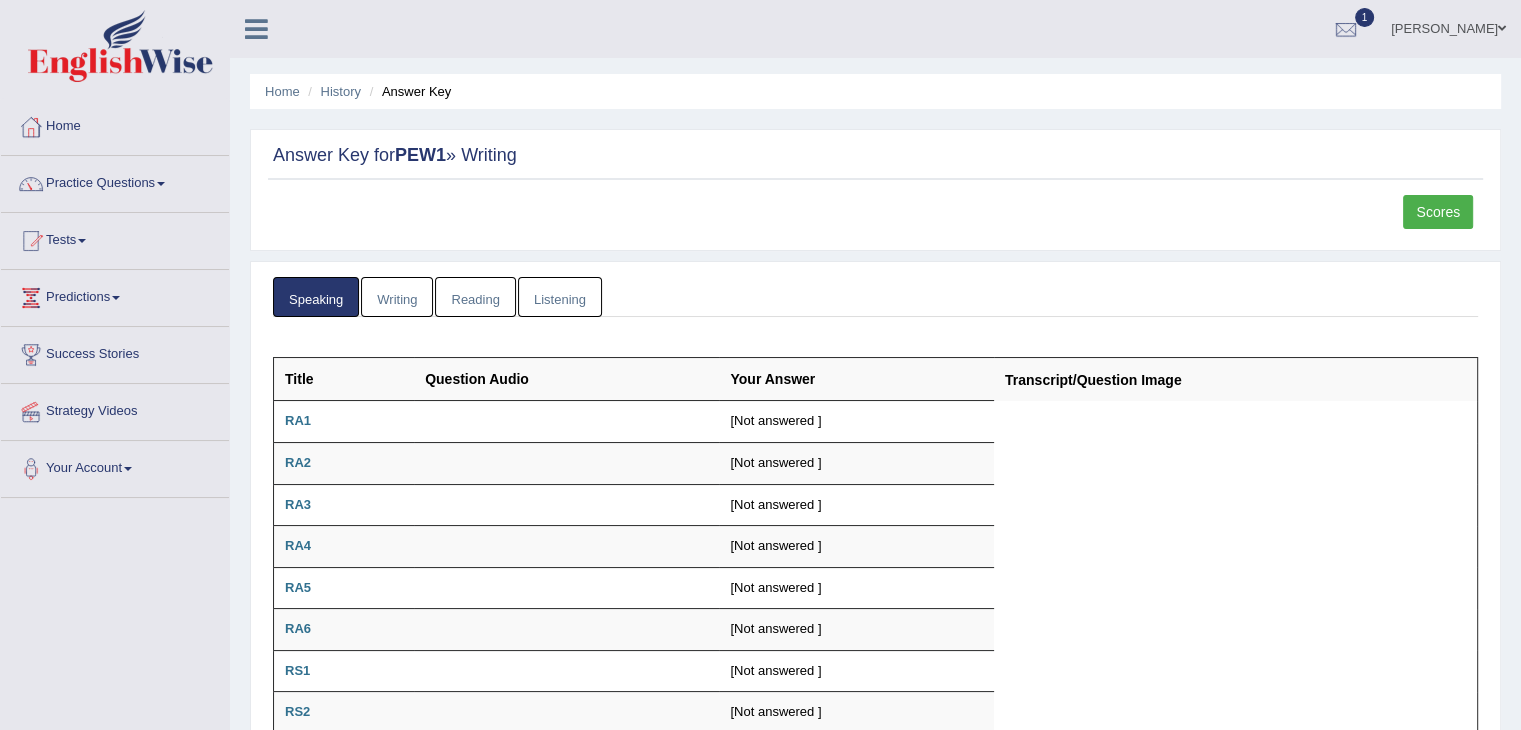 click on "Writing" at bounding box center [397, 297] 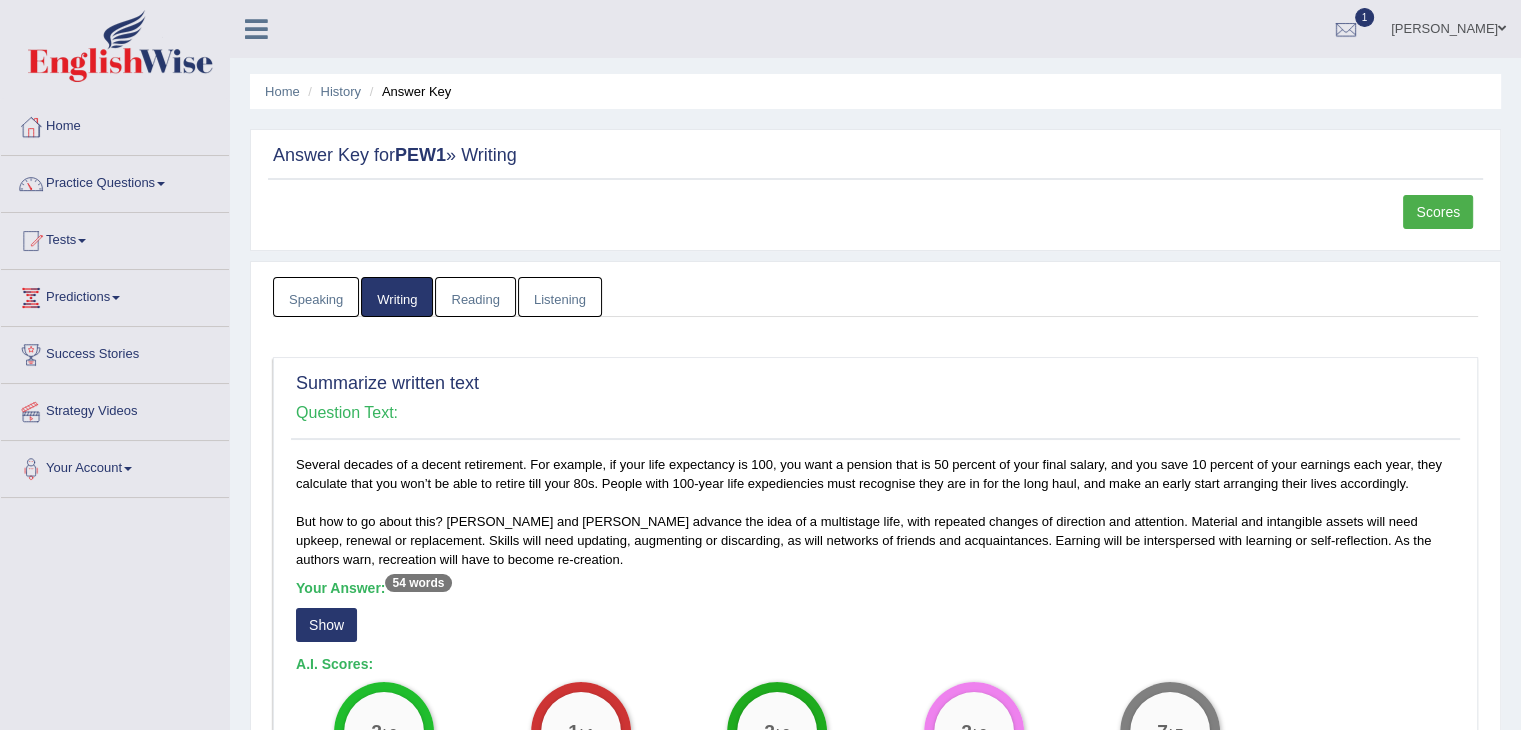 click on "Reading" at bounding box center [475, 297] 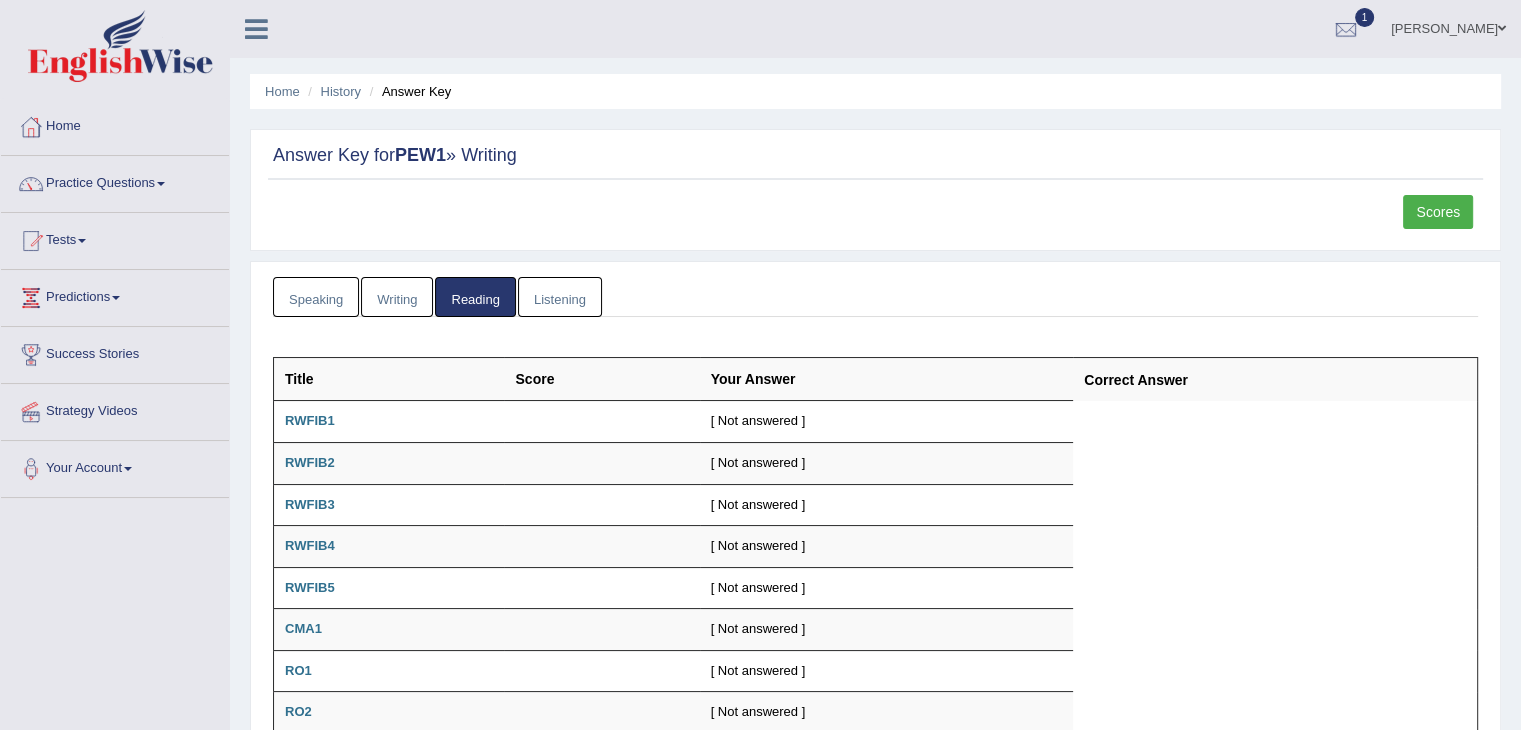 click on "Listening" at bounding box center [560, 297] 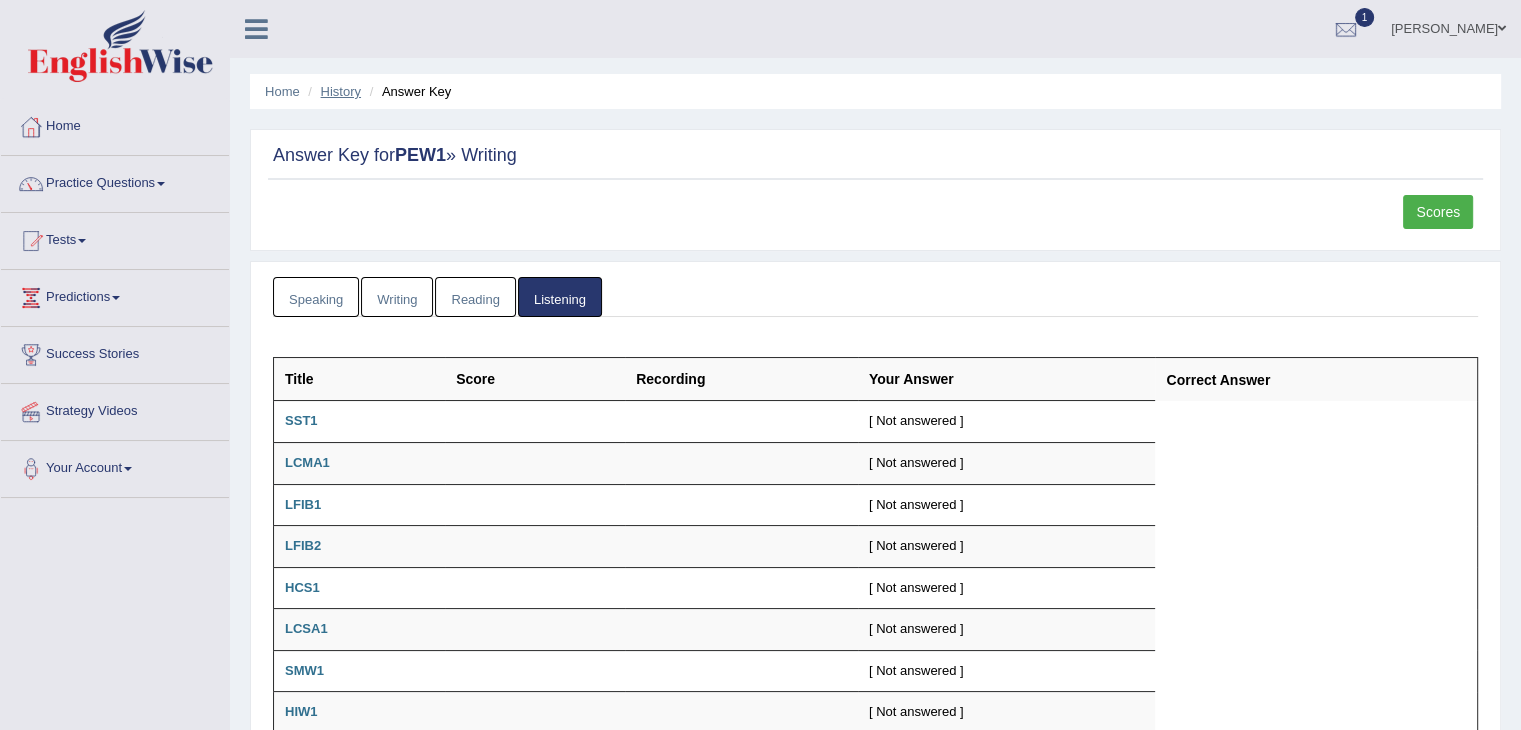 click on "History" at bounding box center [341, 91] 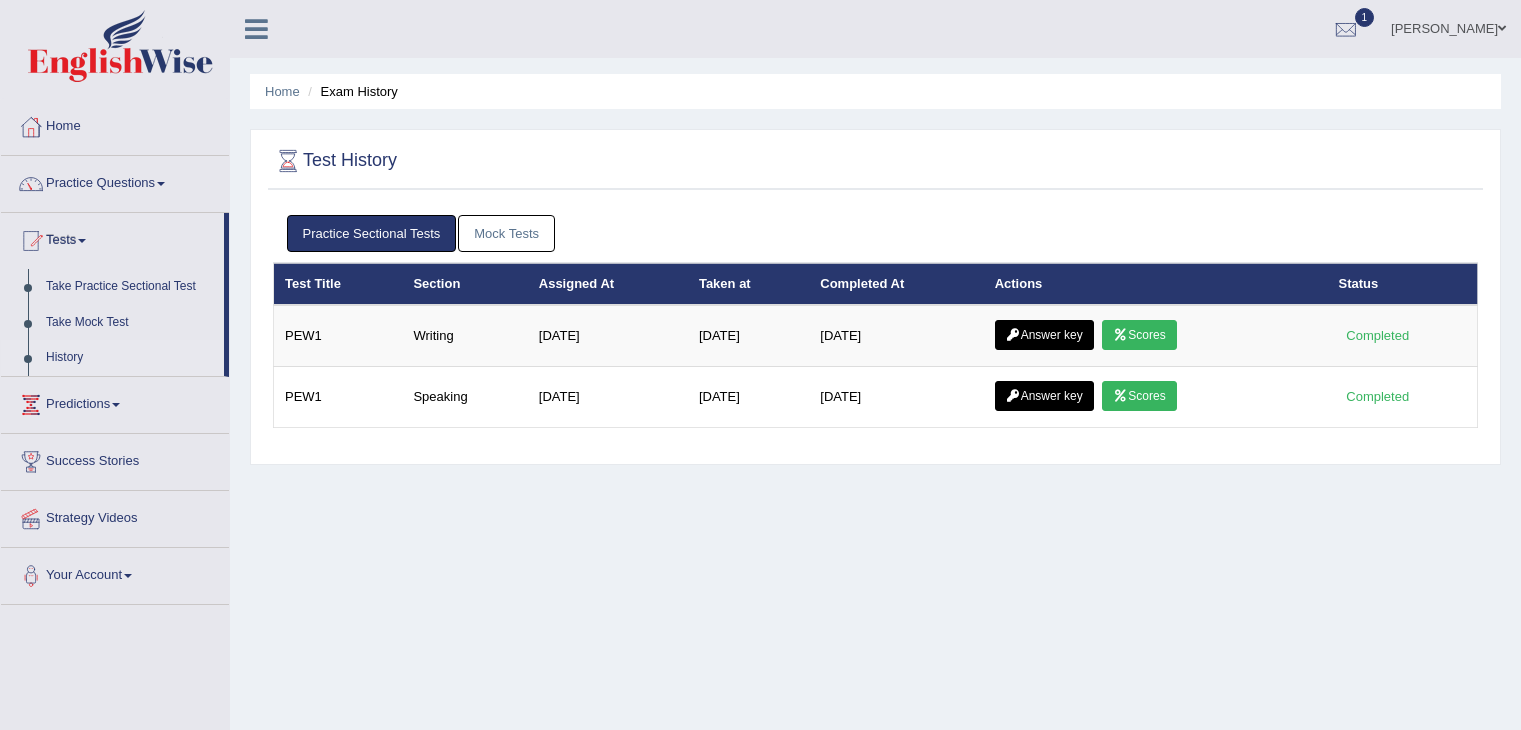 scroll, scrollTop: 0, scrollLeft: 0, axis: both 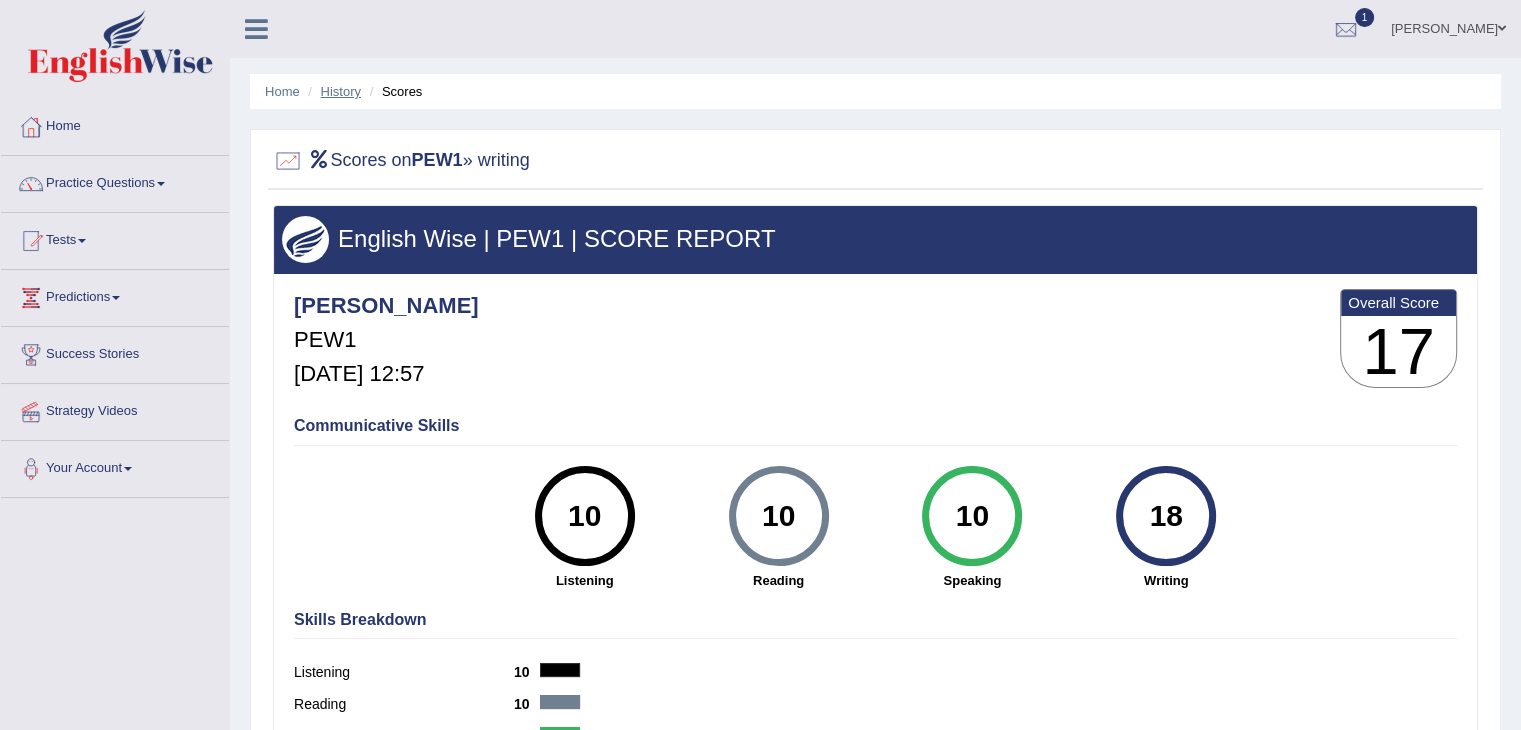 click on "History" at bounding box center [341, 91] 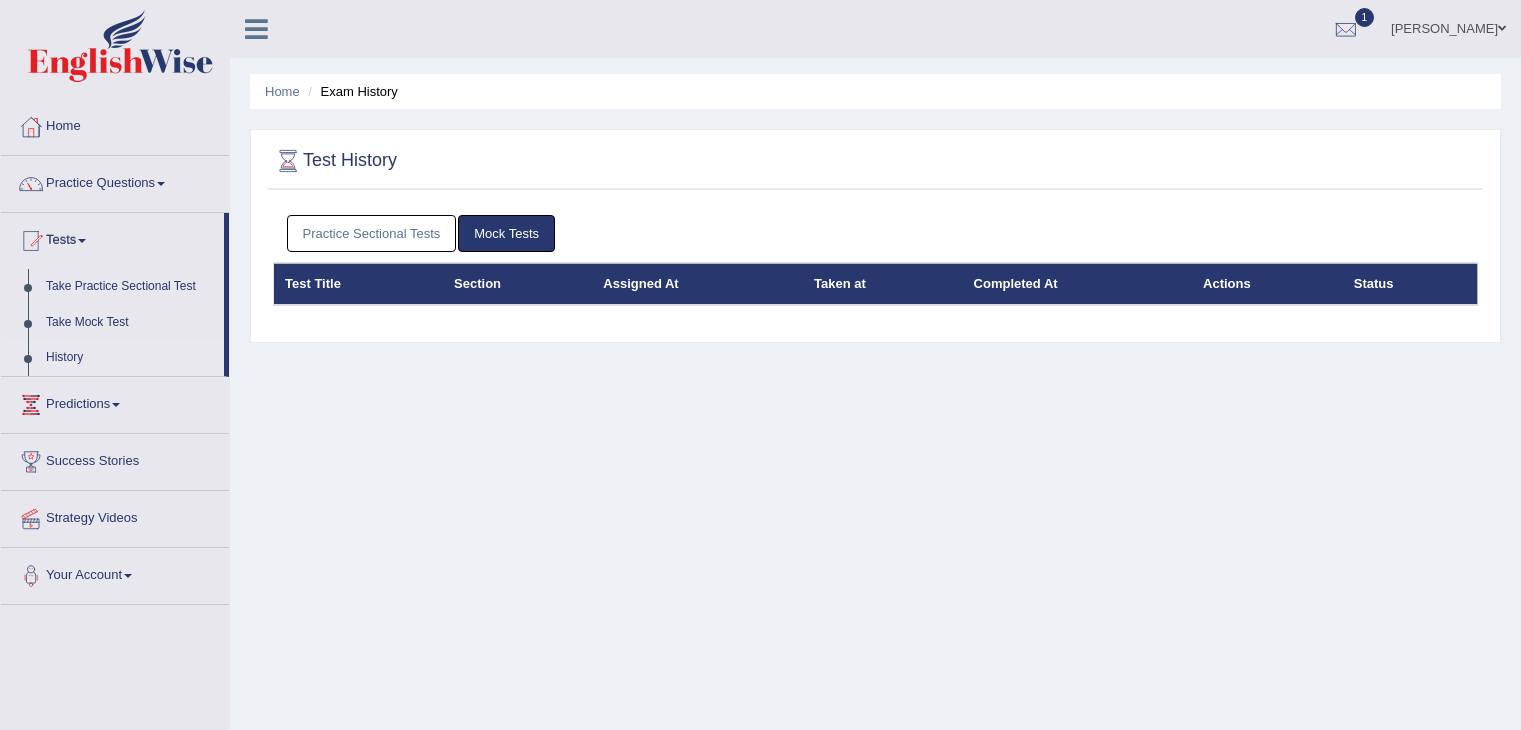 scroll, scrollTop: 0, scrollLeft: 0, axis: both 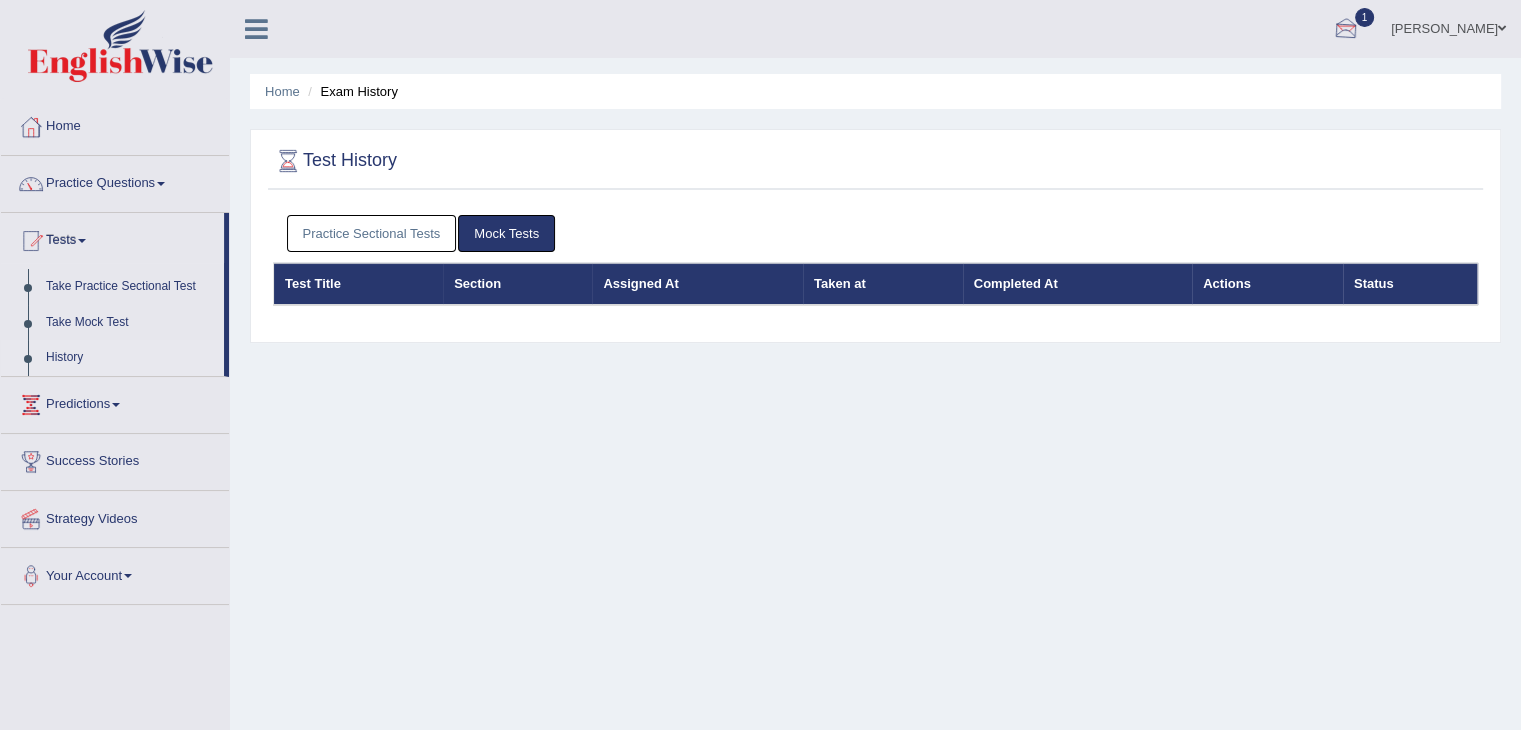 click on "1" at bounding box center (1346, 26) 